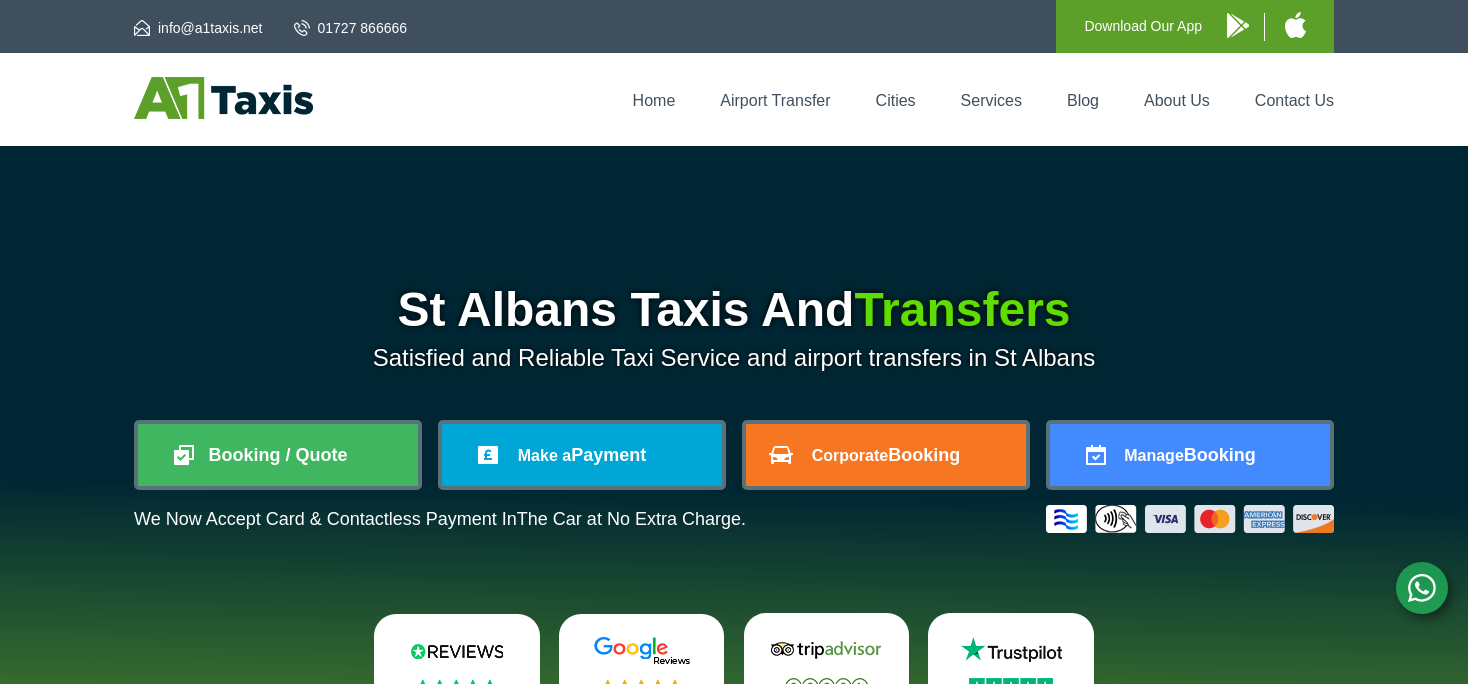scroll, scrollTop: 0, scrollLeft: 0, axis: both 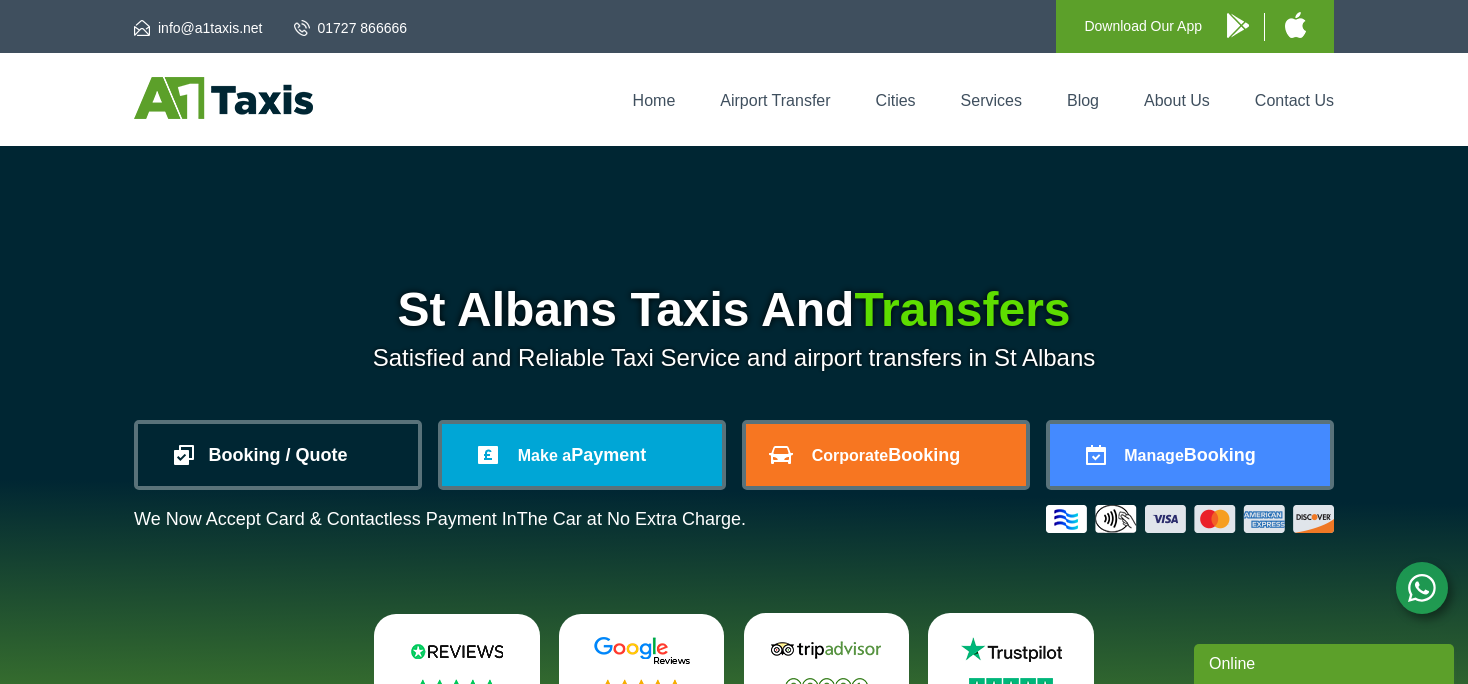 click on "Booking / Quote" at bounding box center [278, 455] 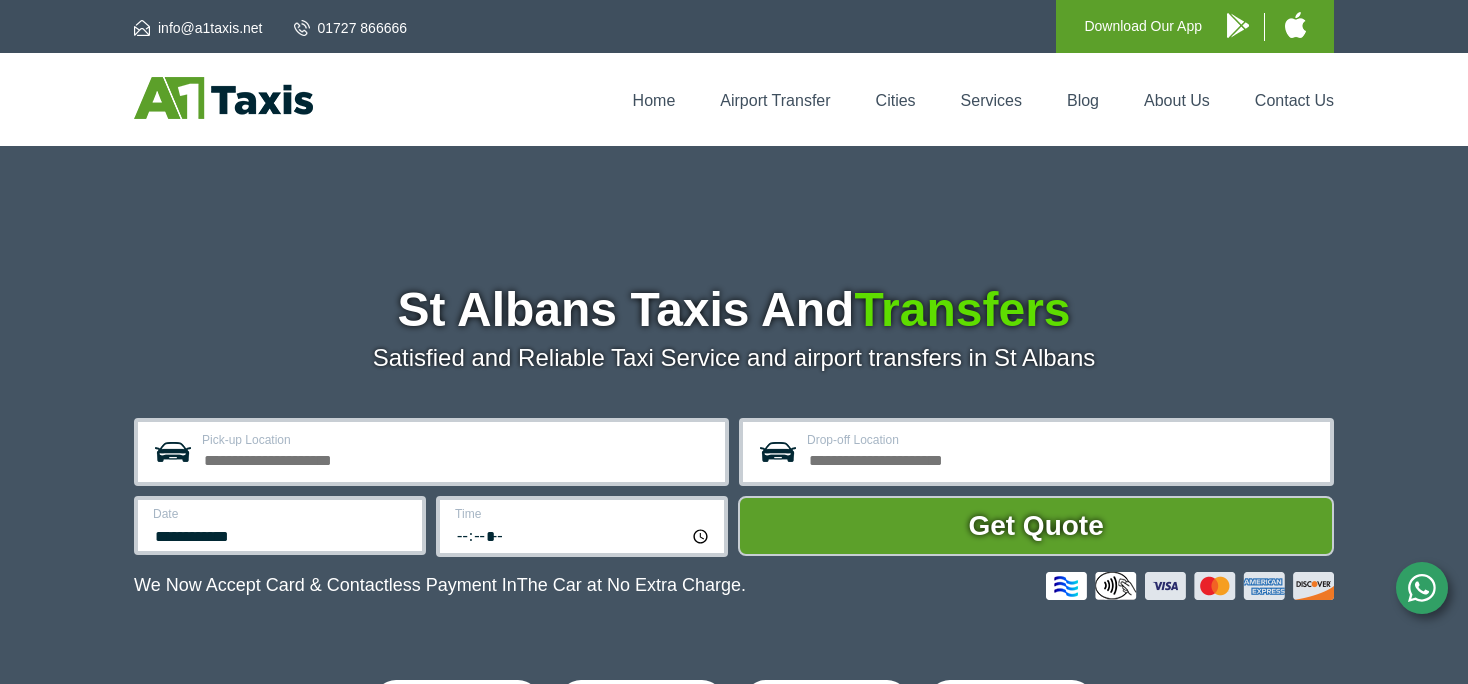 scroll, scrollTop: 0, scrollLeft: 0, axis: both 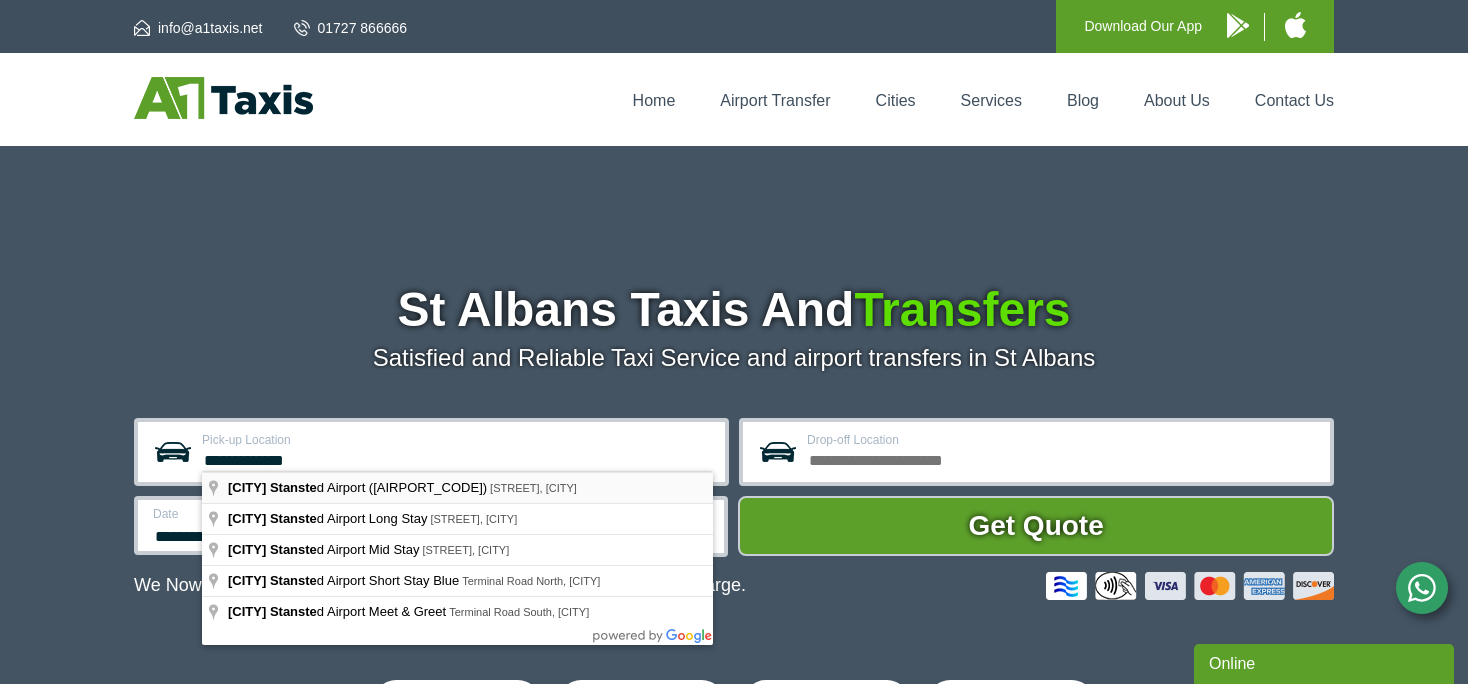 type on "**********" 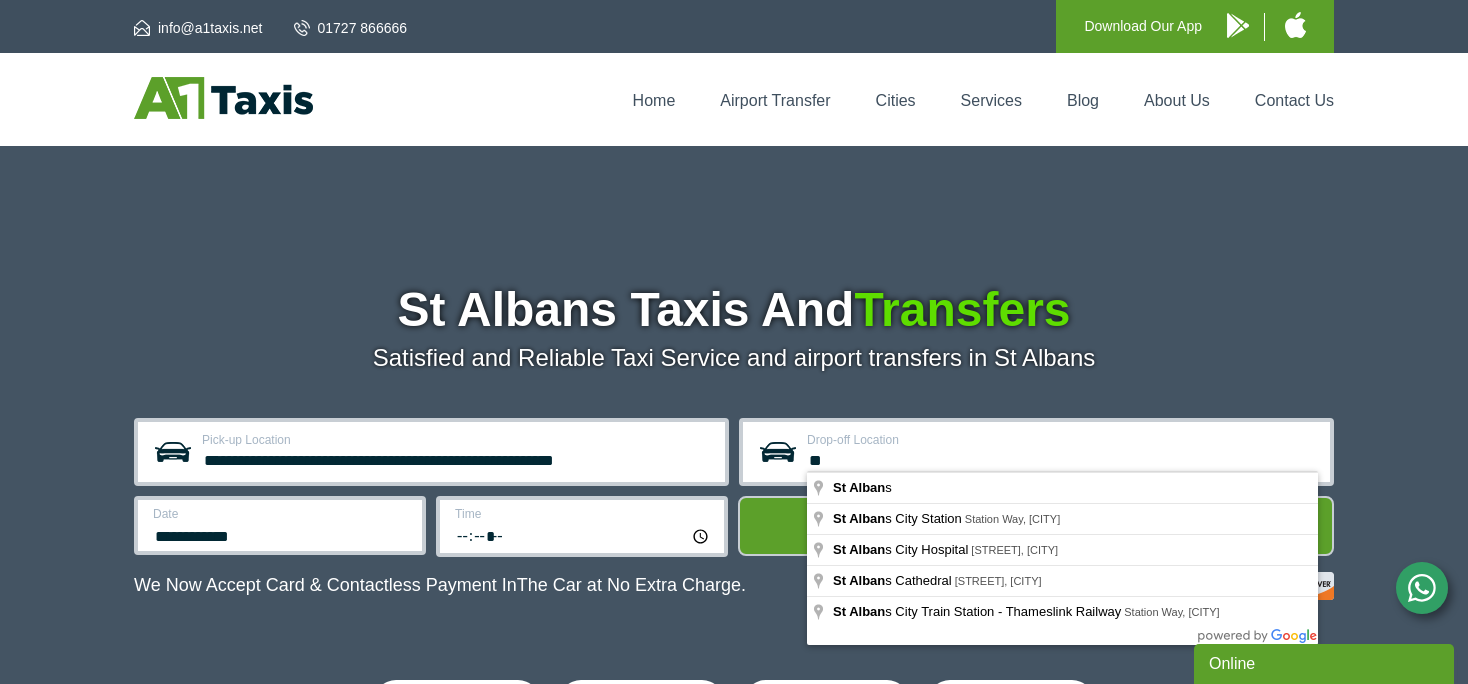 type on "*" 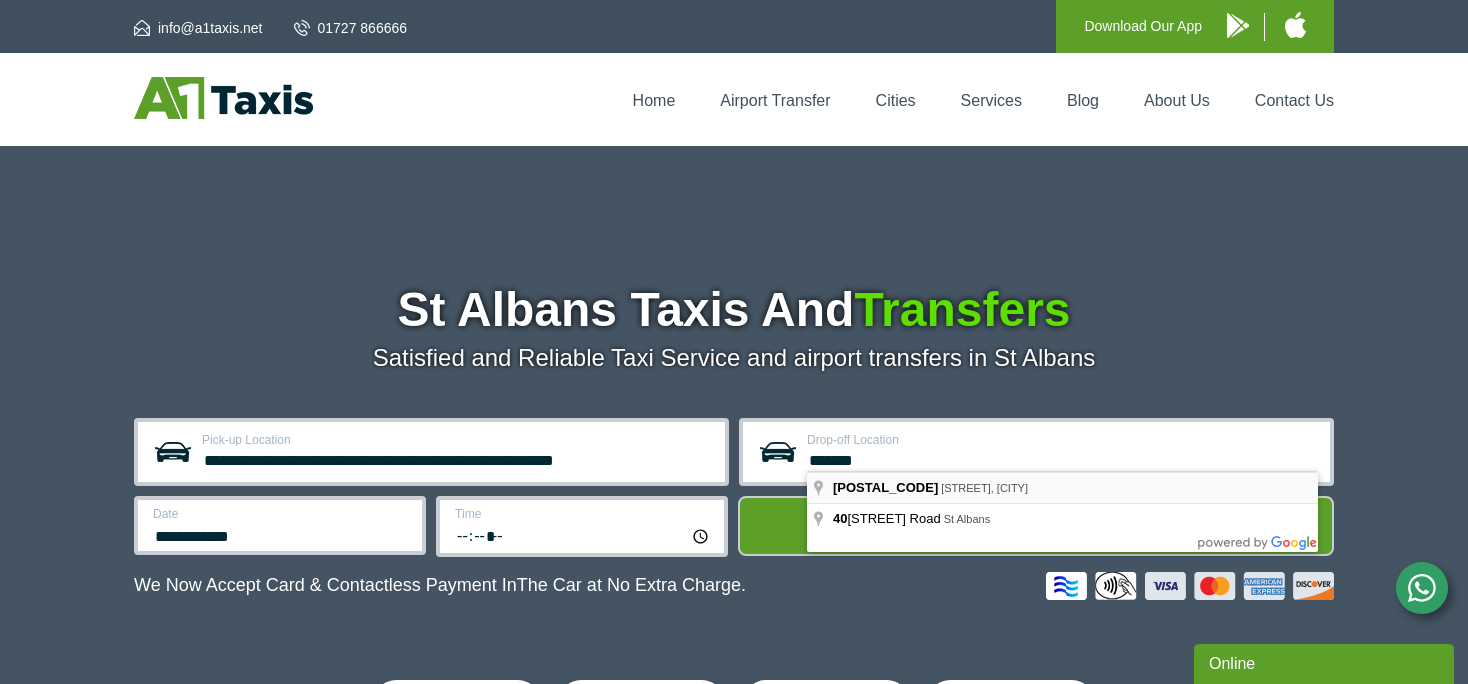 type on "**********" 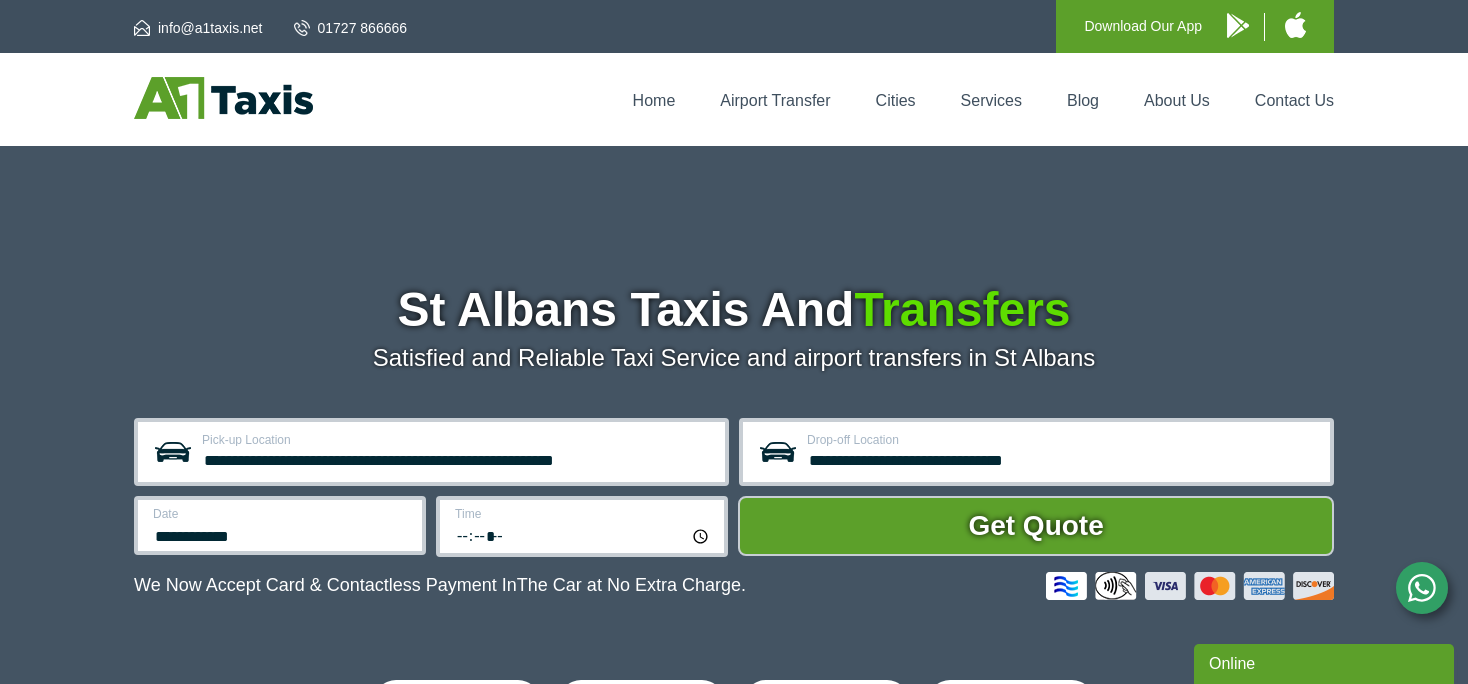 click on "*****" at bounding box center [583, 535] 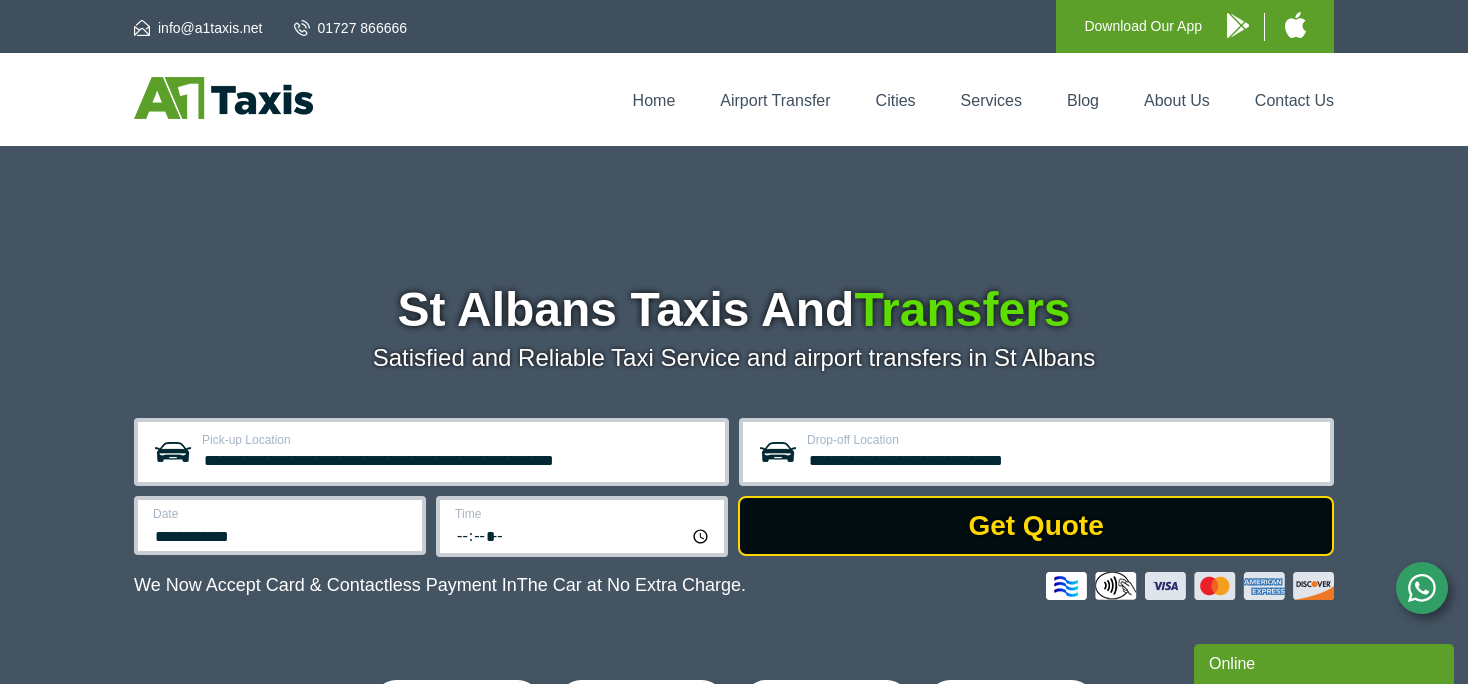 click on "Get Quote" at bounding box center [1036, 526] 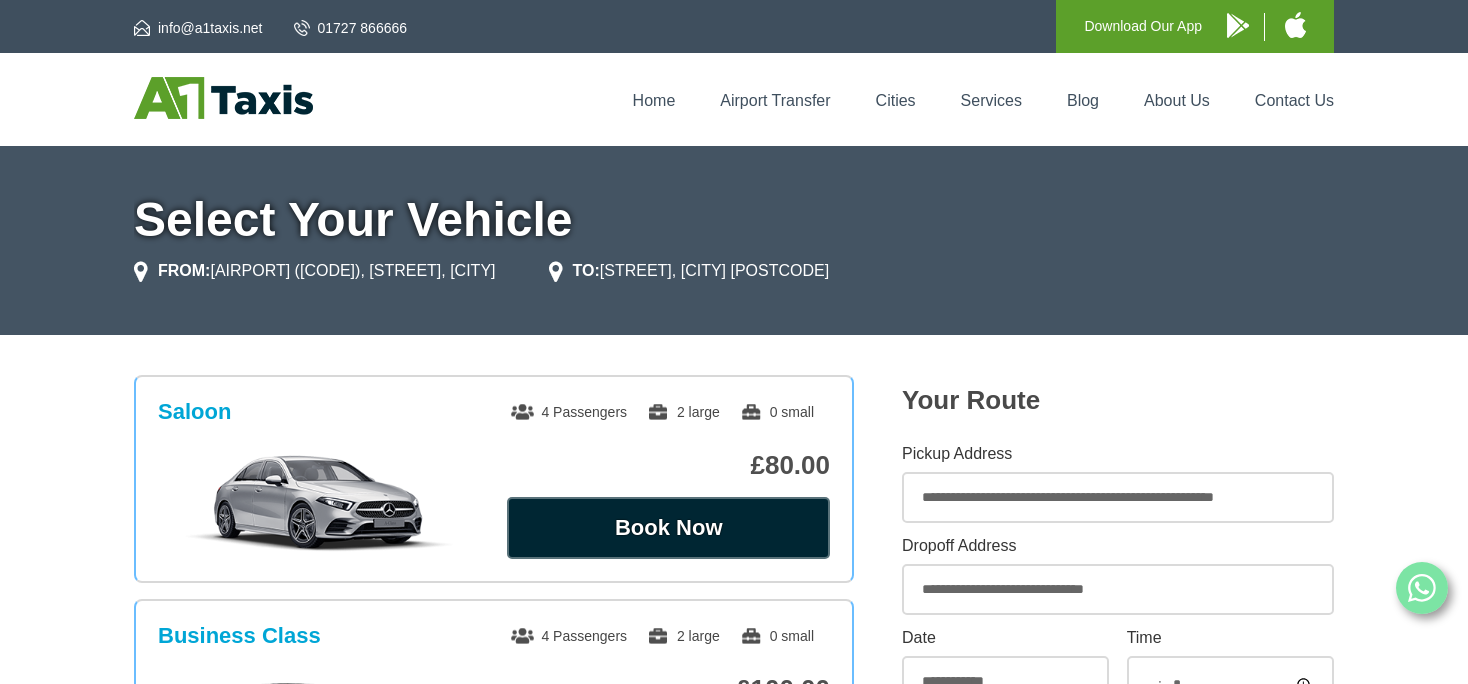 scroll, scrollTop: 0, scrollLeft: 0, axis: both 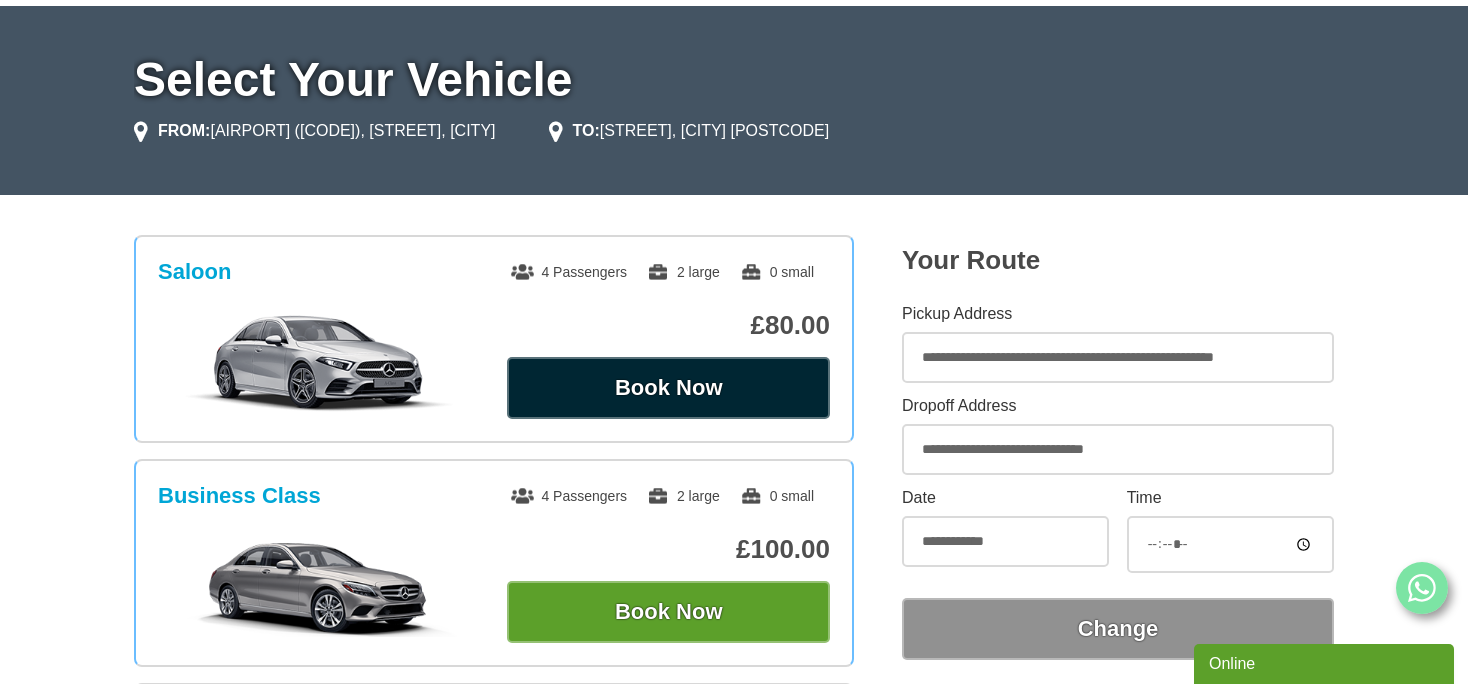 click on "Book Now" at bounding box center [668, 388] 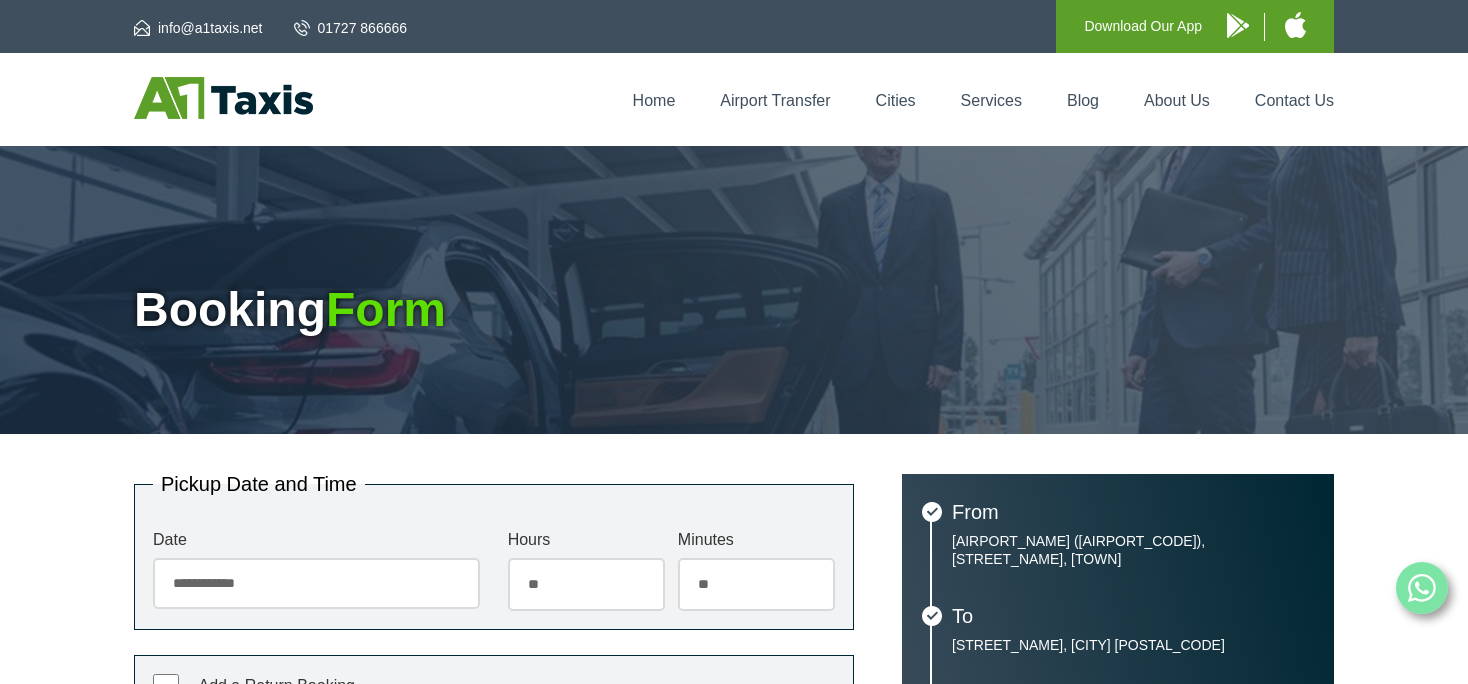 scroll, scrollTop: 0, scrollLeft: 0, axis: both 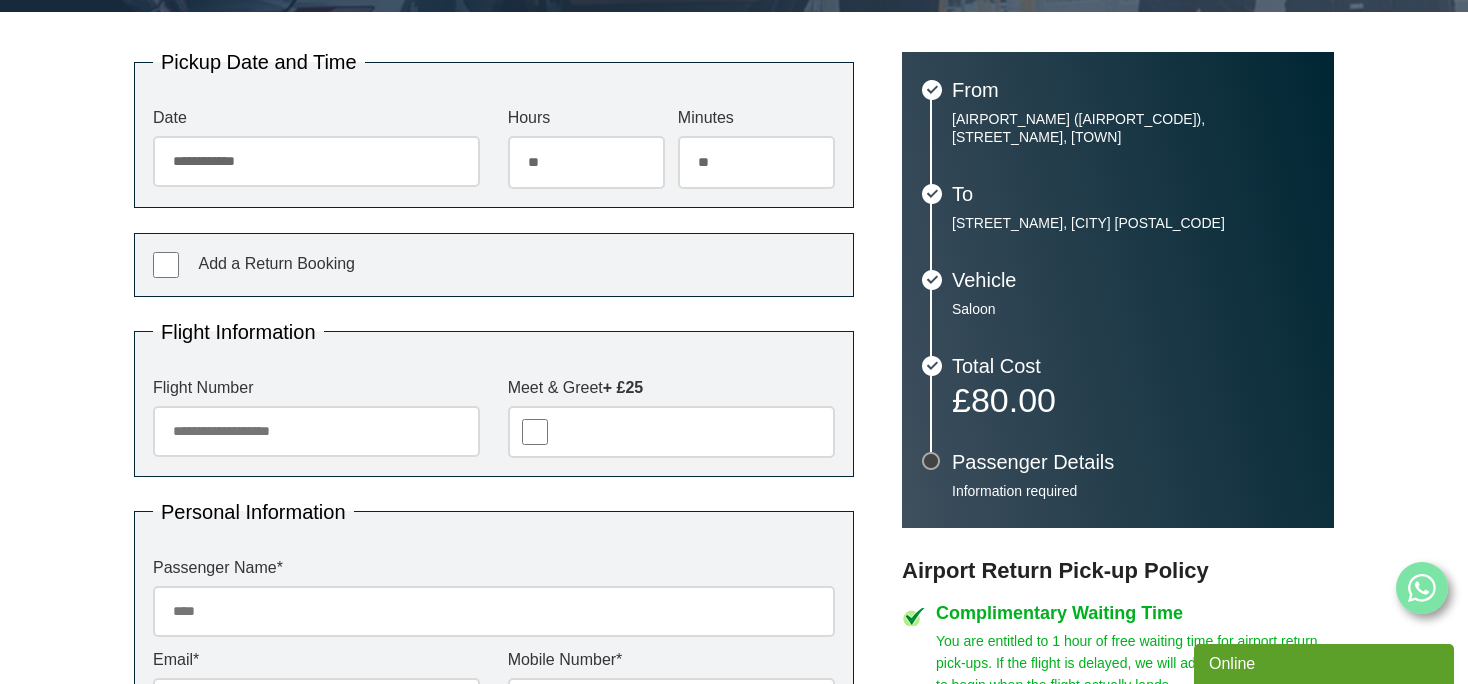 click on "Flight Number" at bounding box center (316, 431) 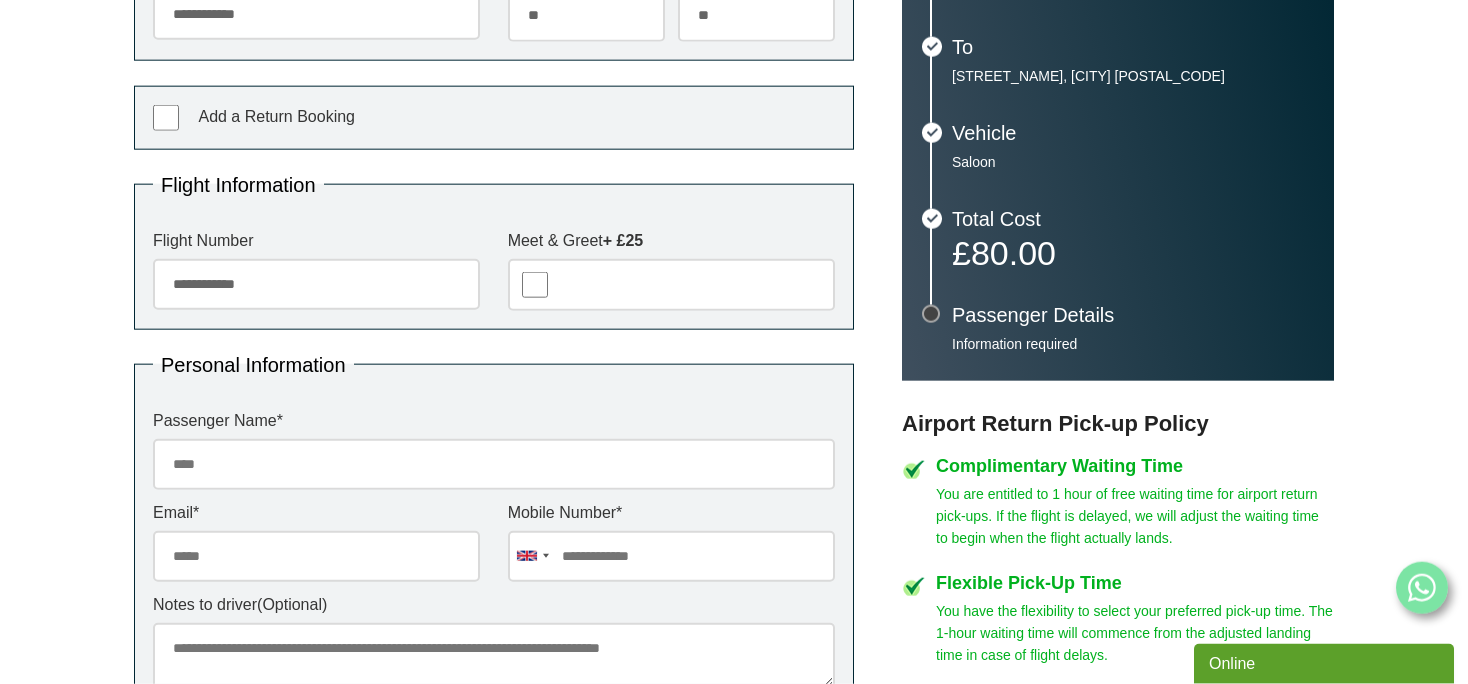 scroll, scrollTop: 704, scrollLeft: 0, axis: vertical 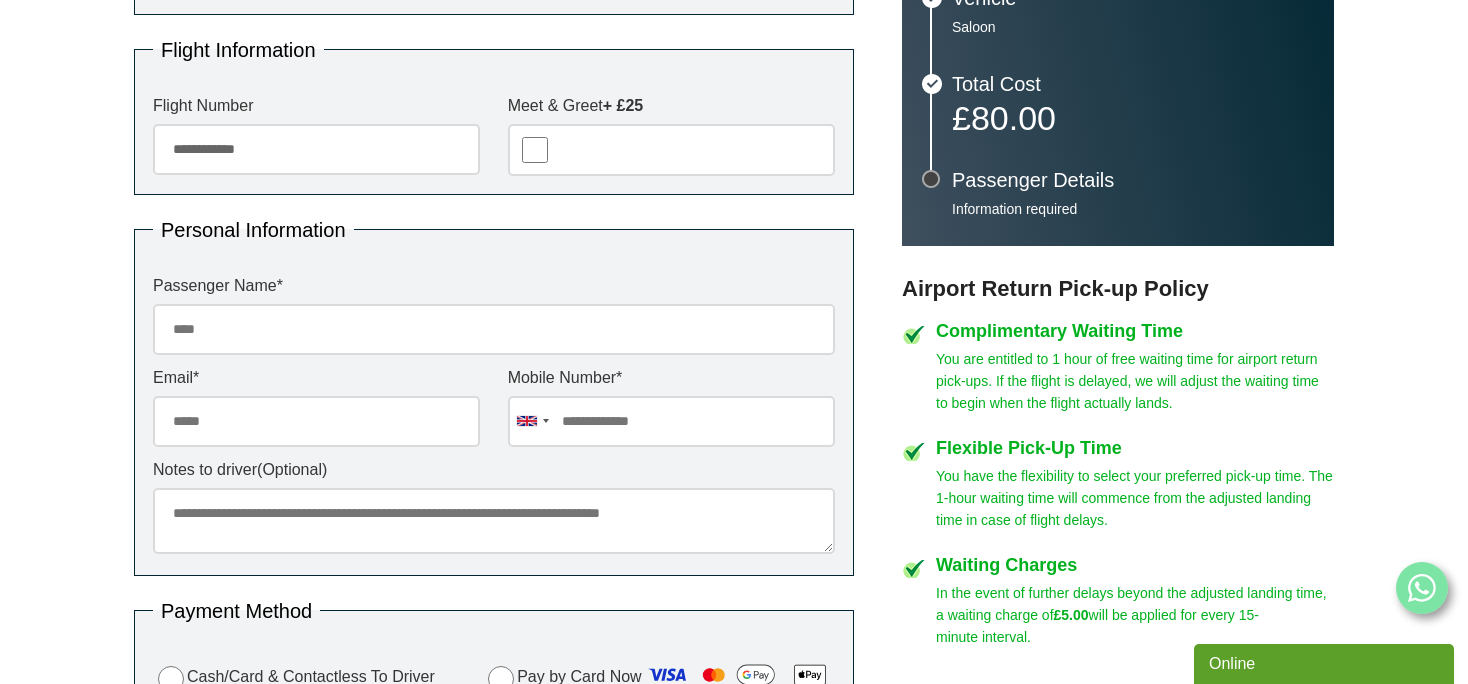 type on "**********" 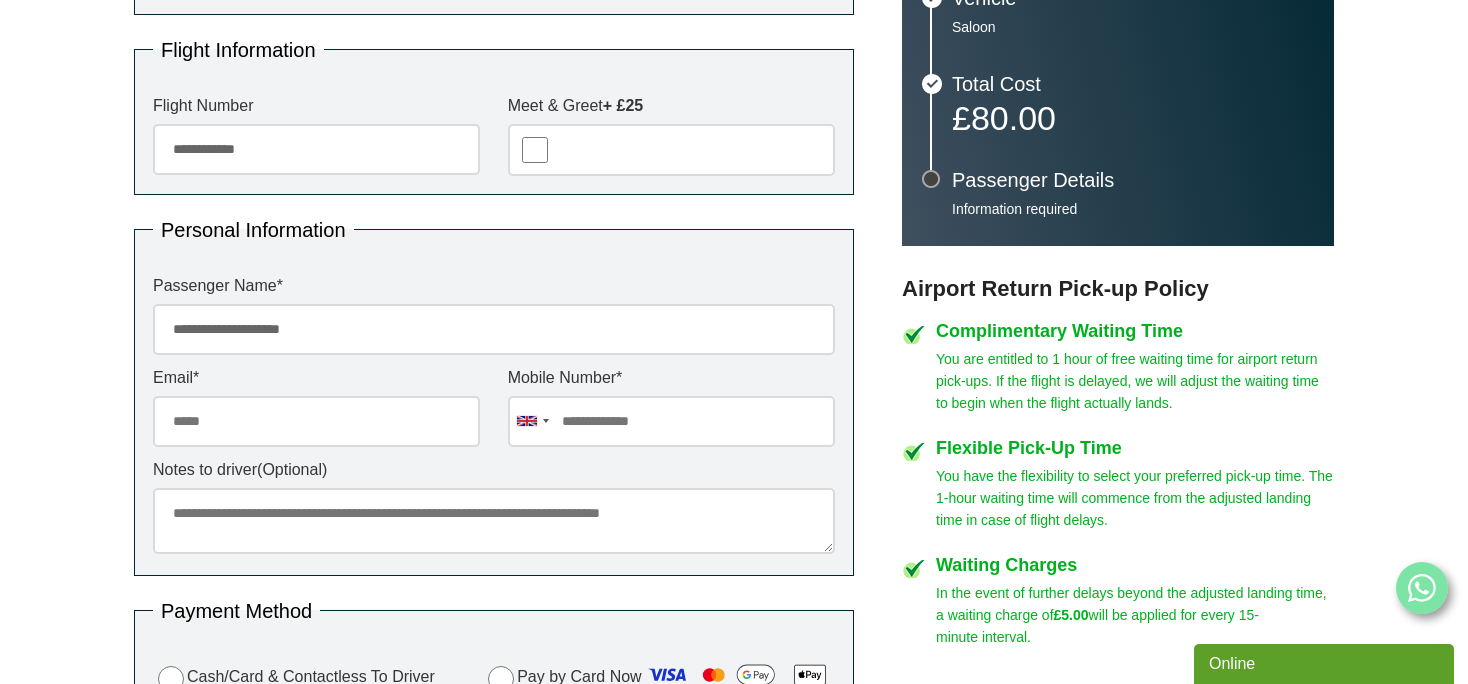 type on "**********" 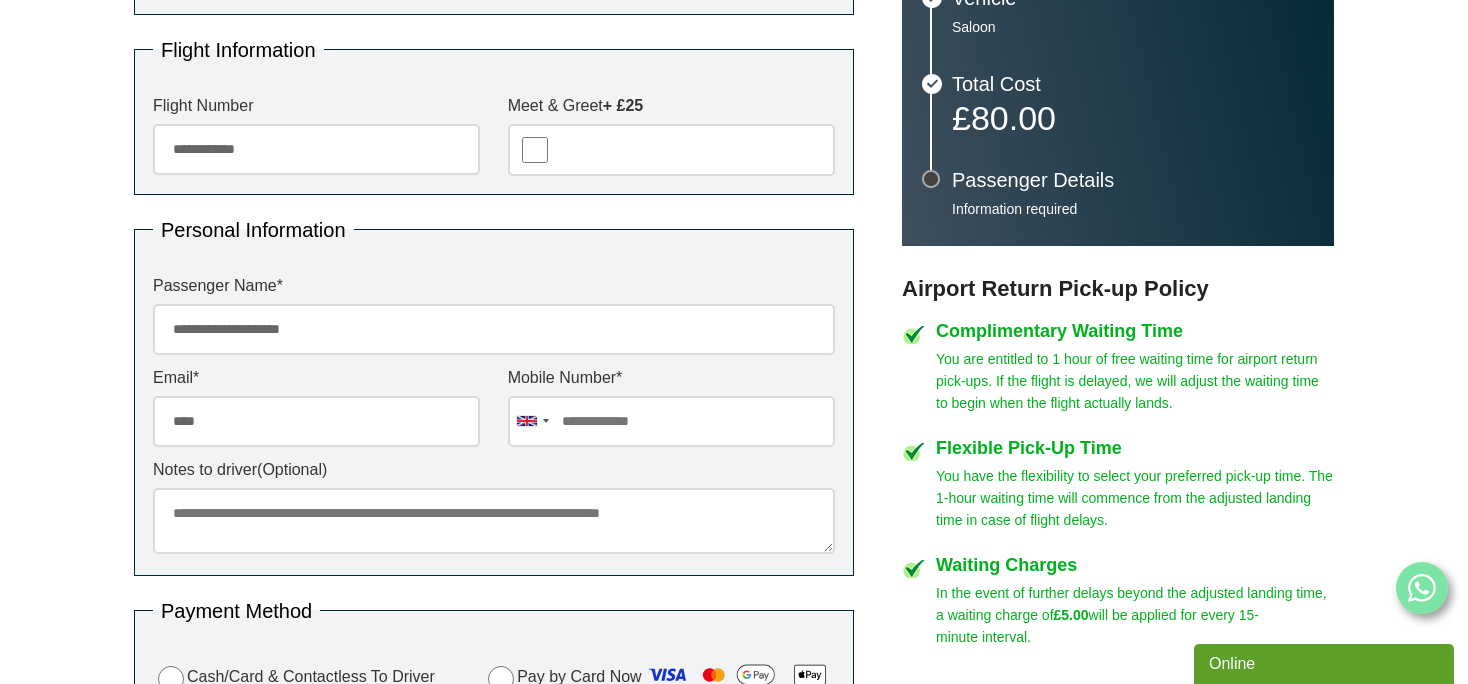 type on "**********" 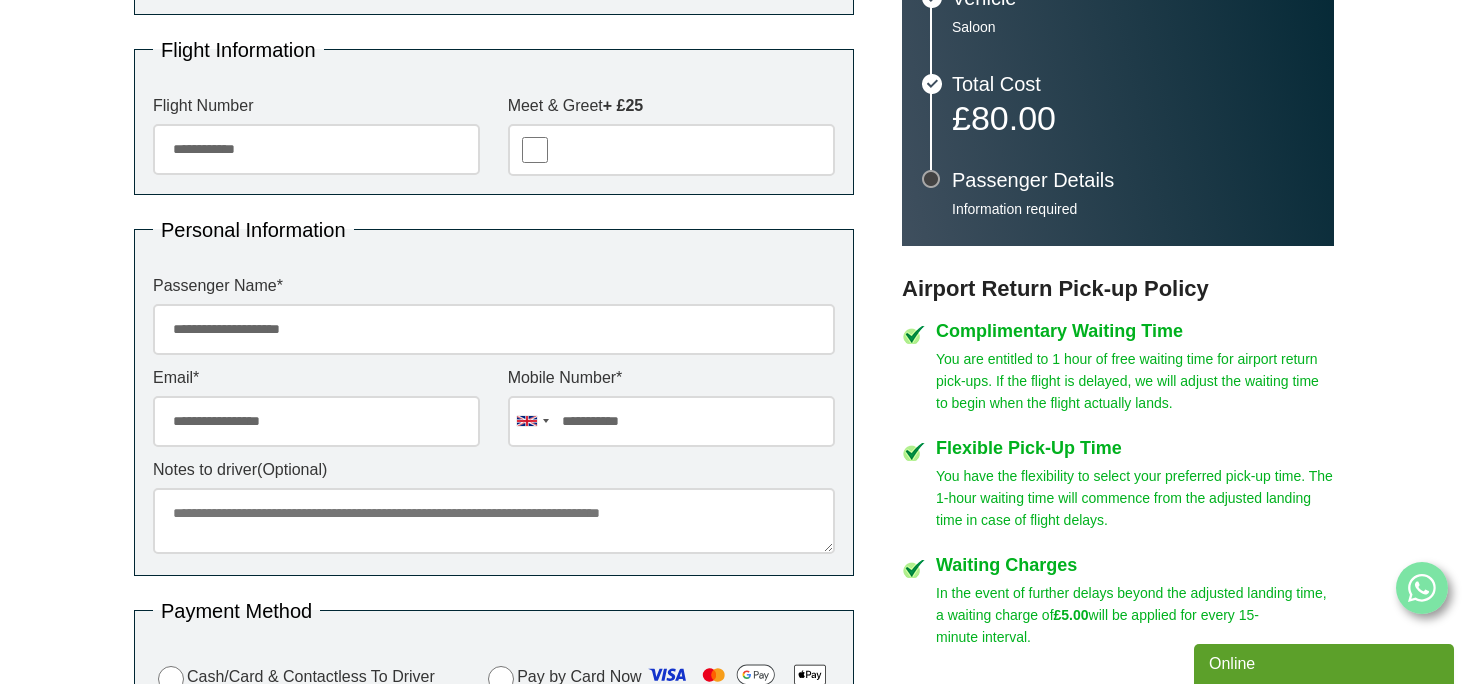 click on "**********" at bounding box center (671, 421) 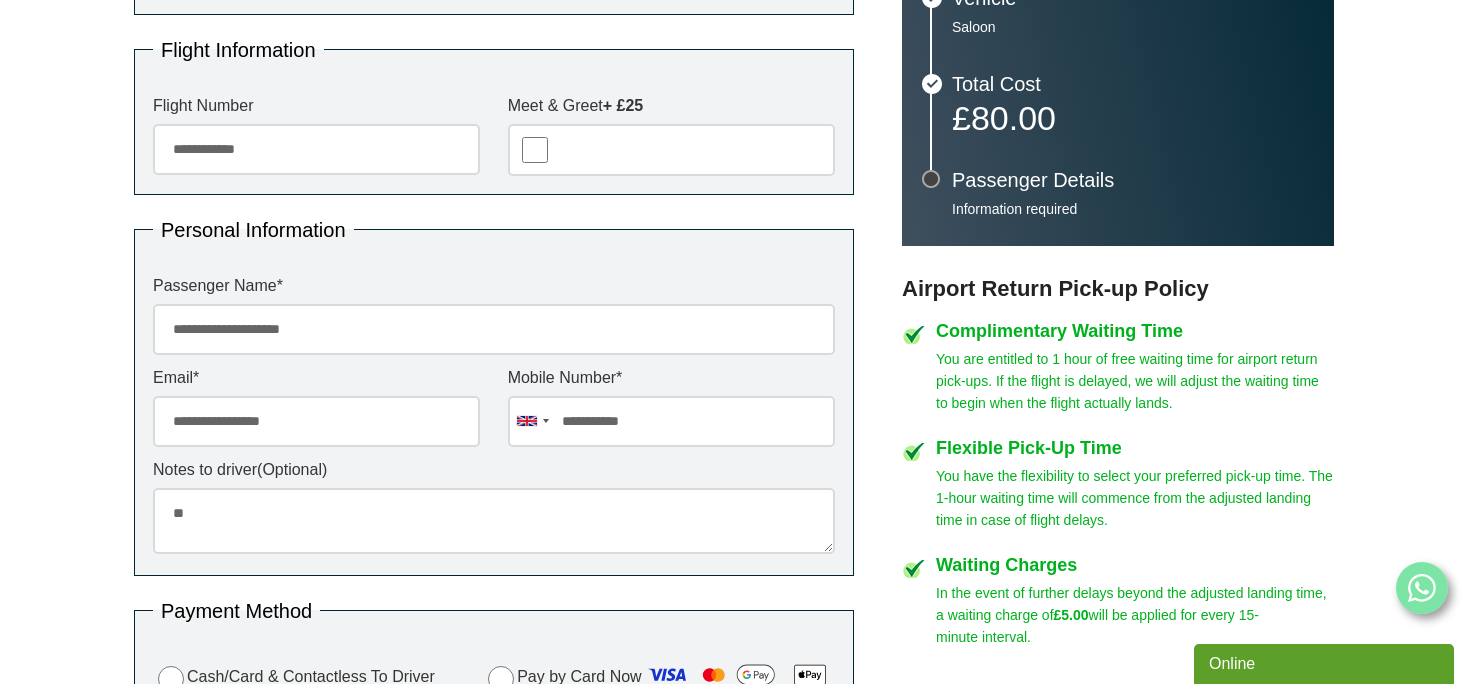 type on "*" 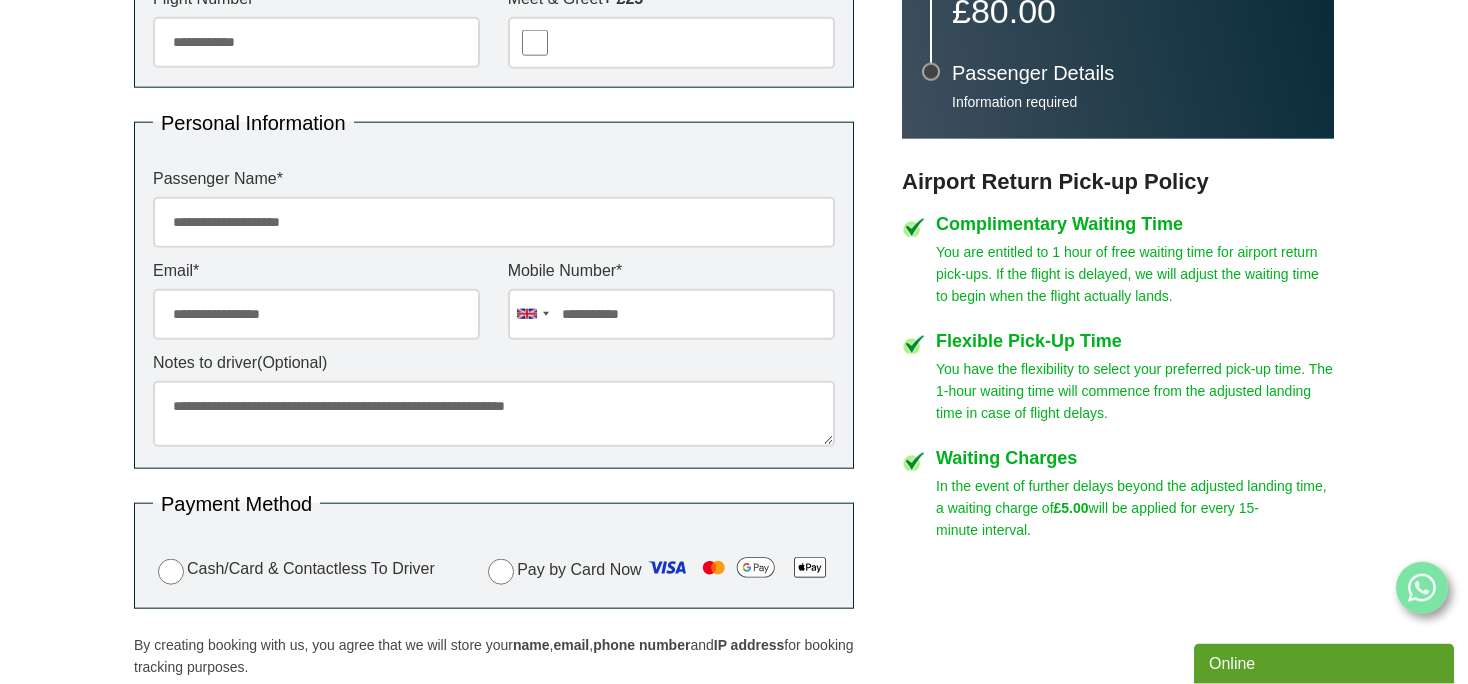 scroll, scrollTop: 830, scrollLeft: 0, axis: vertical 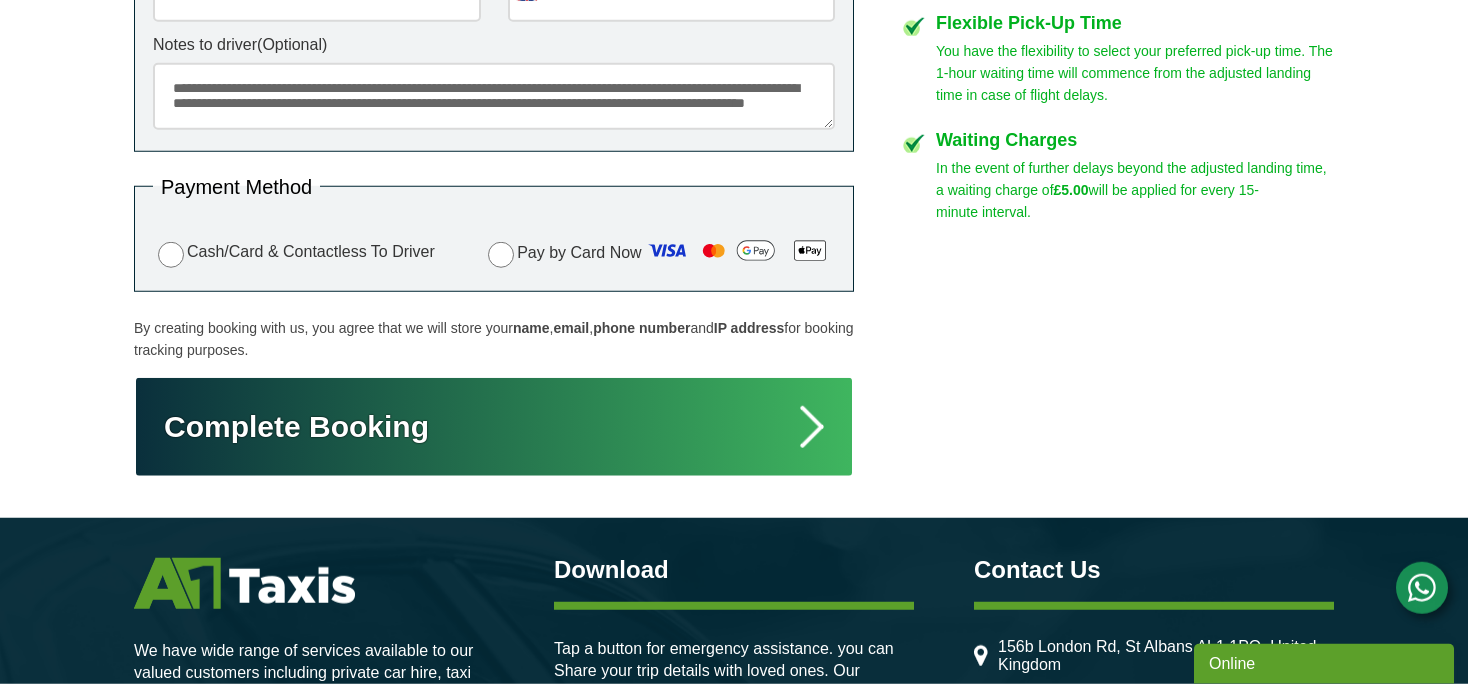 type on "**********" 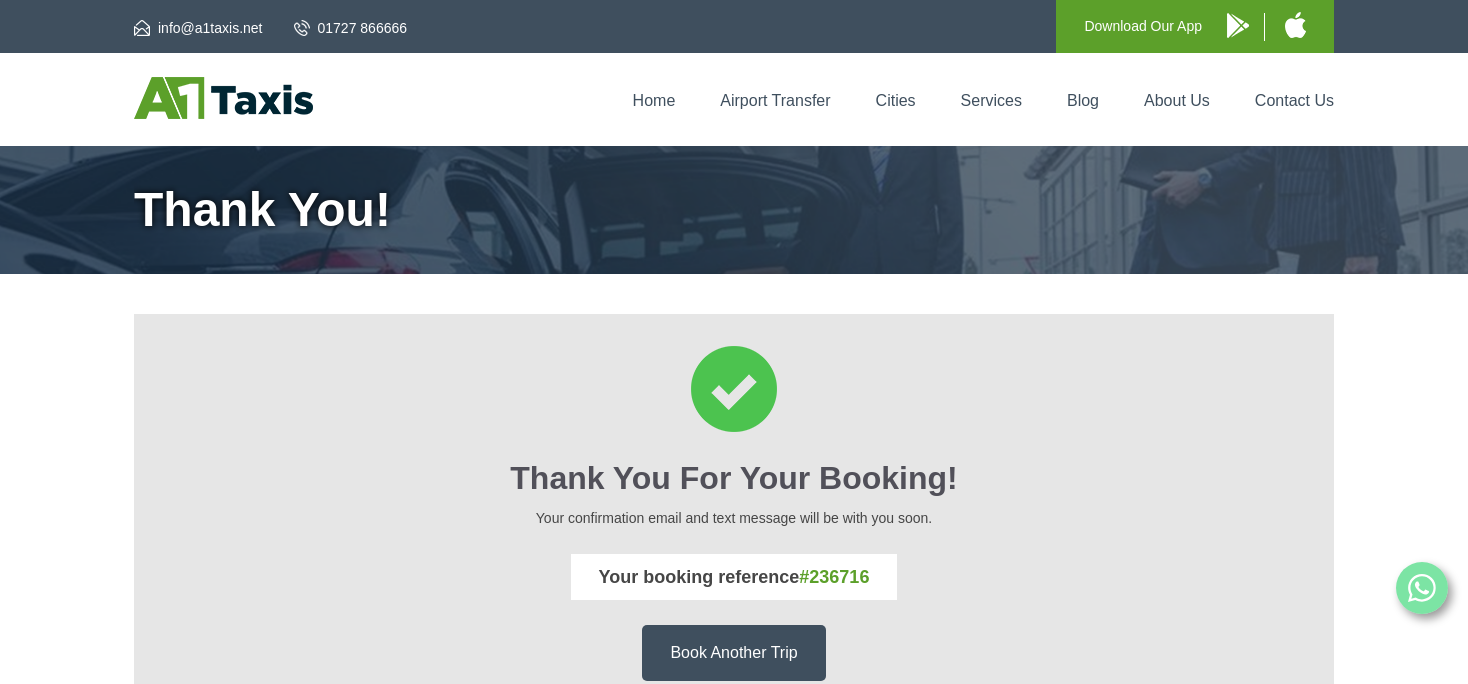 scroll, scrollTop: 391, scrollLeft: 0, axis: vertical 